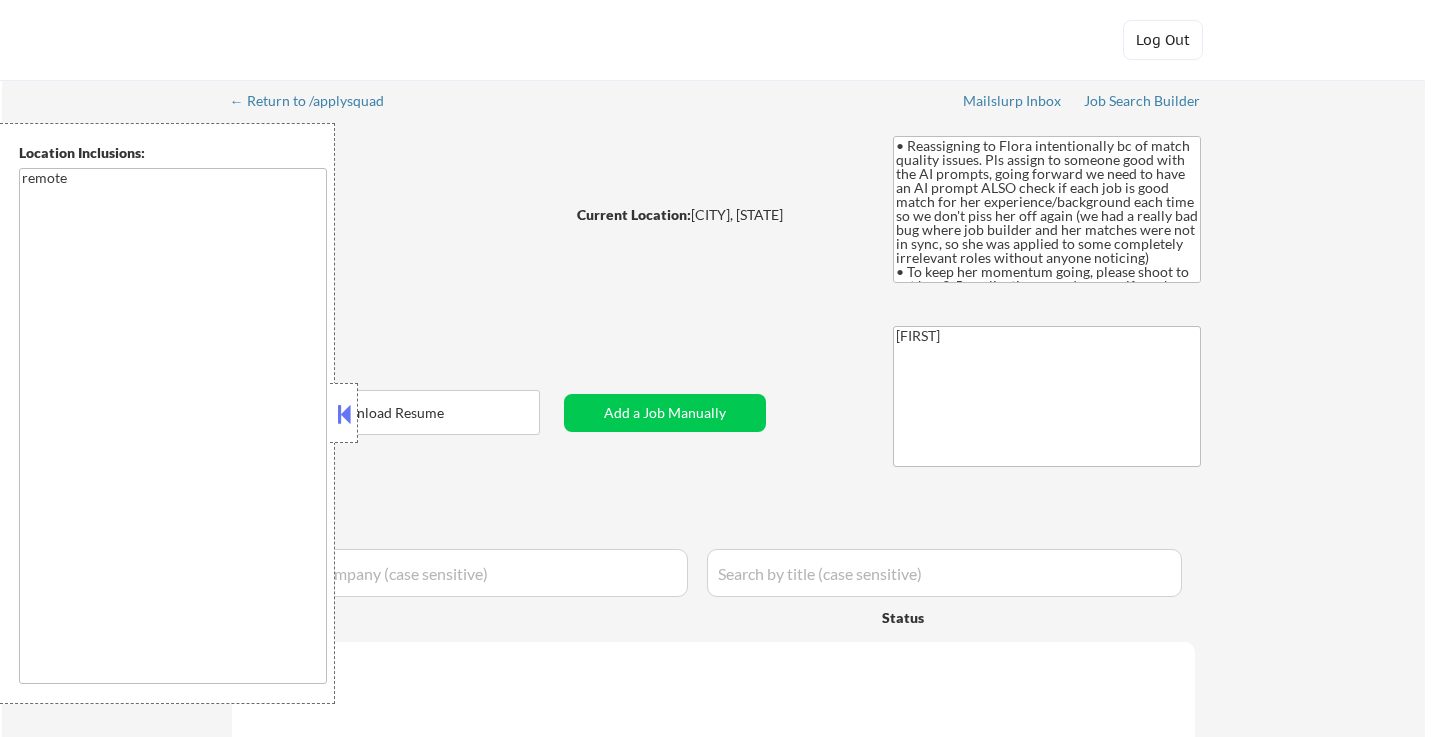 select on ""pending"" 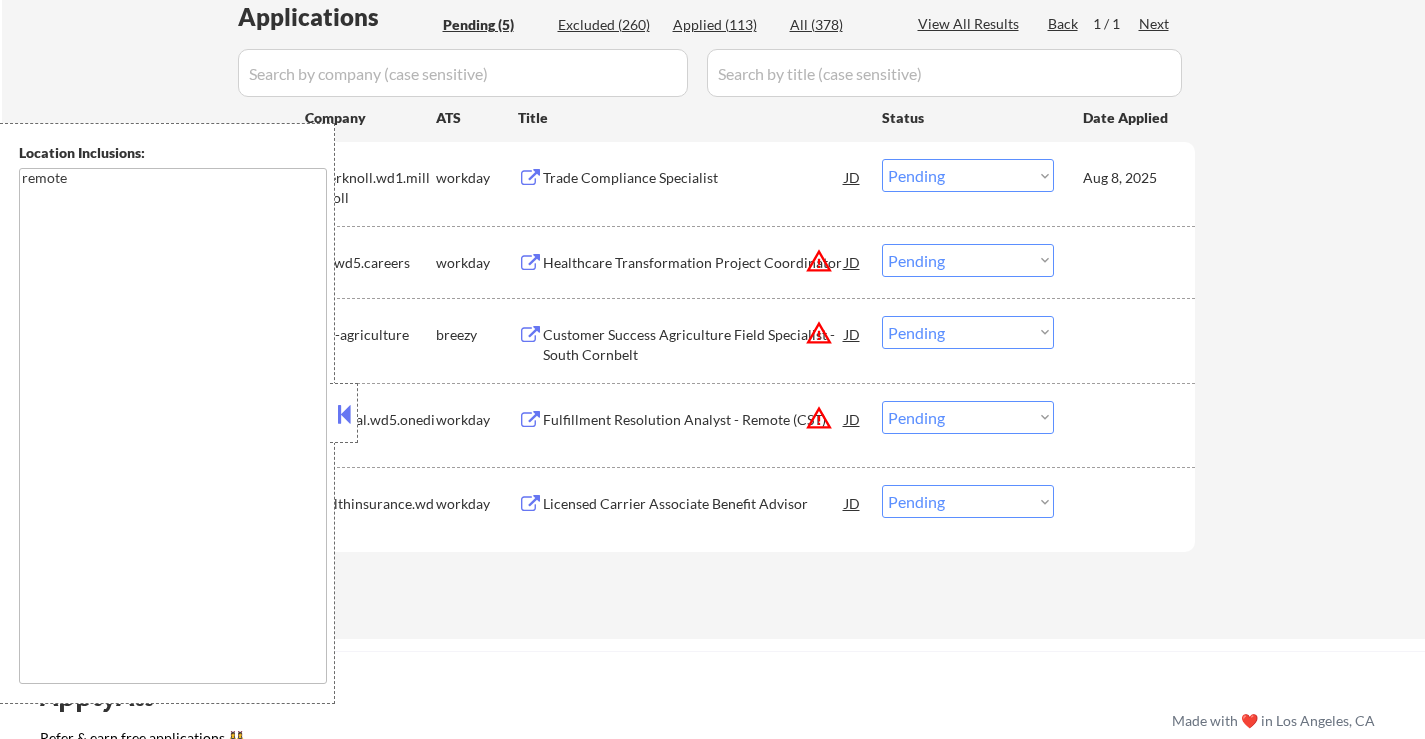 scroll, scrollTop: 500, scrollLeft: 0, axis: vertical 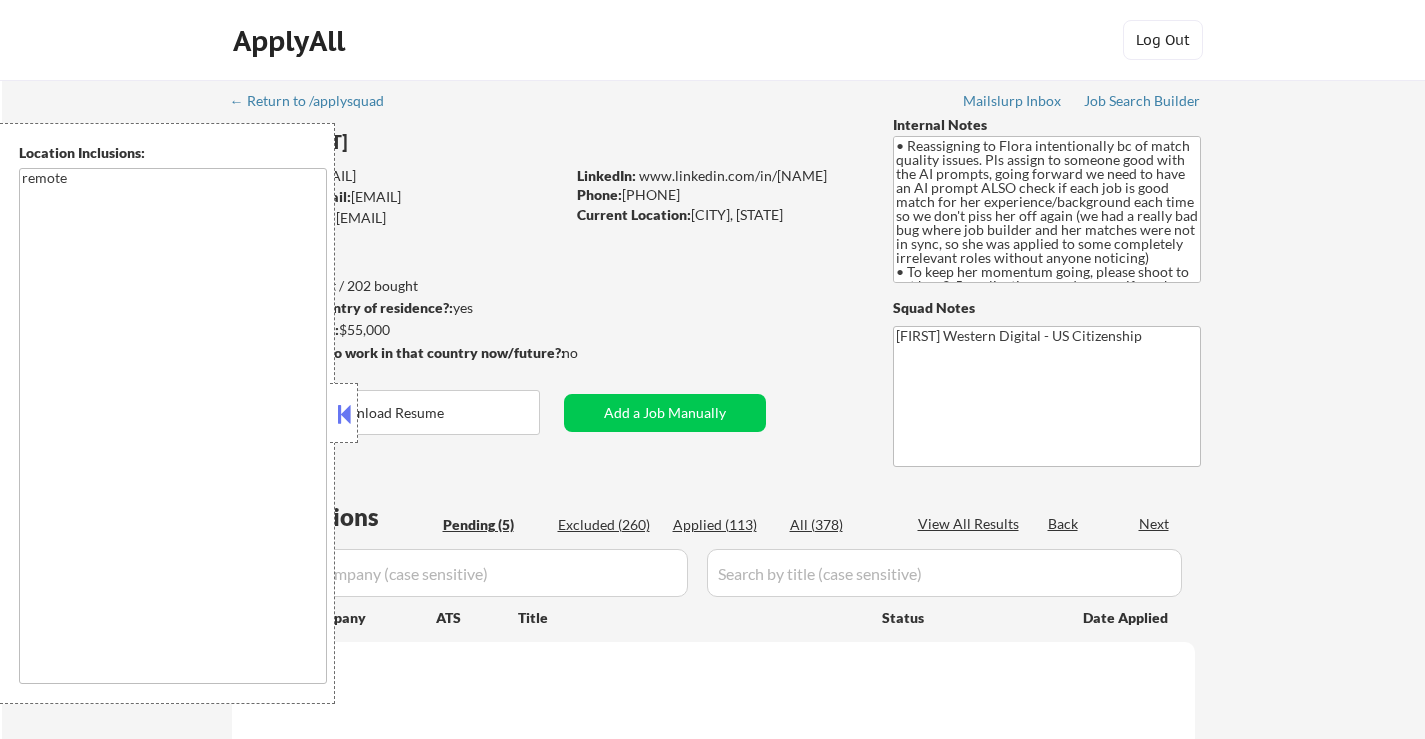 select on ""pending"" 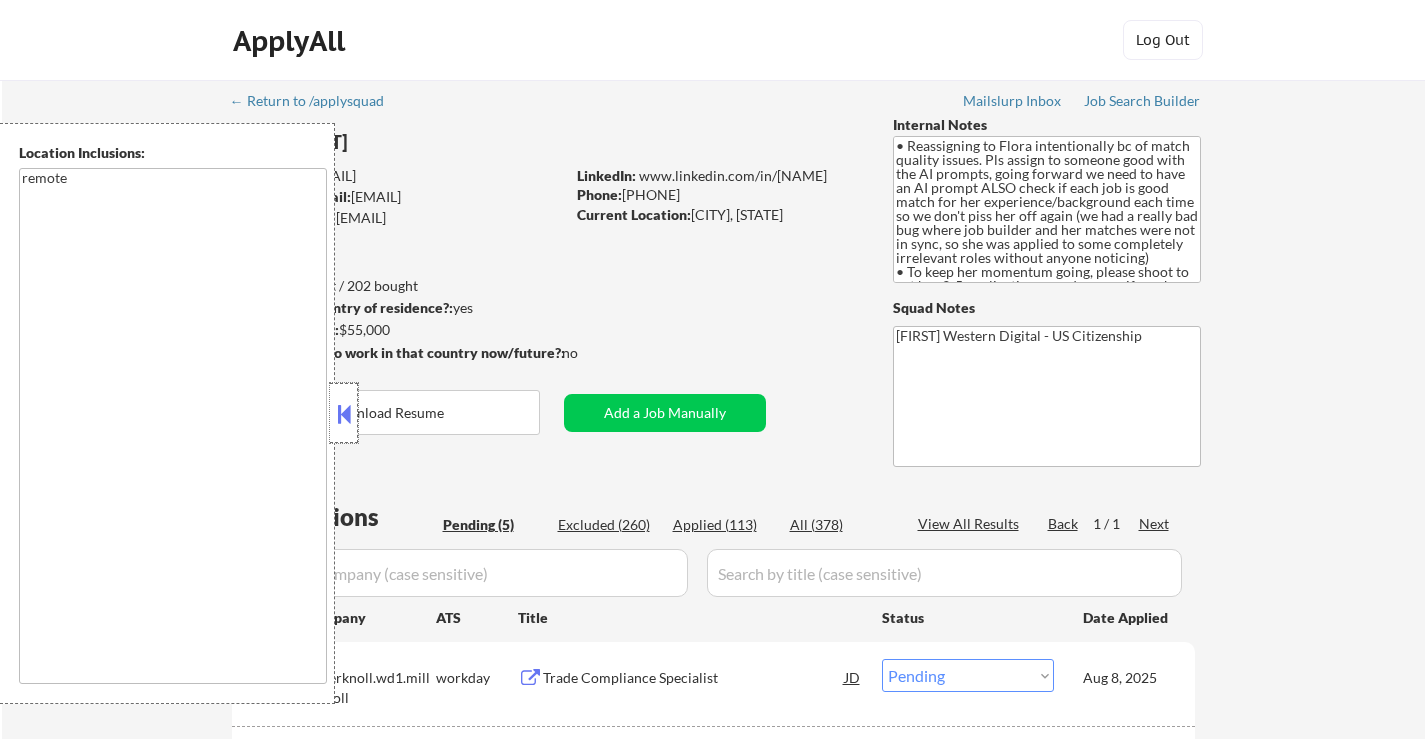 click at bounding box center [344, 413] 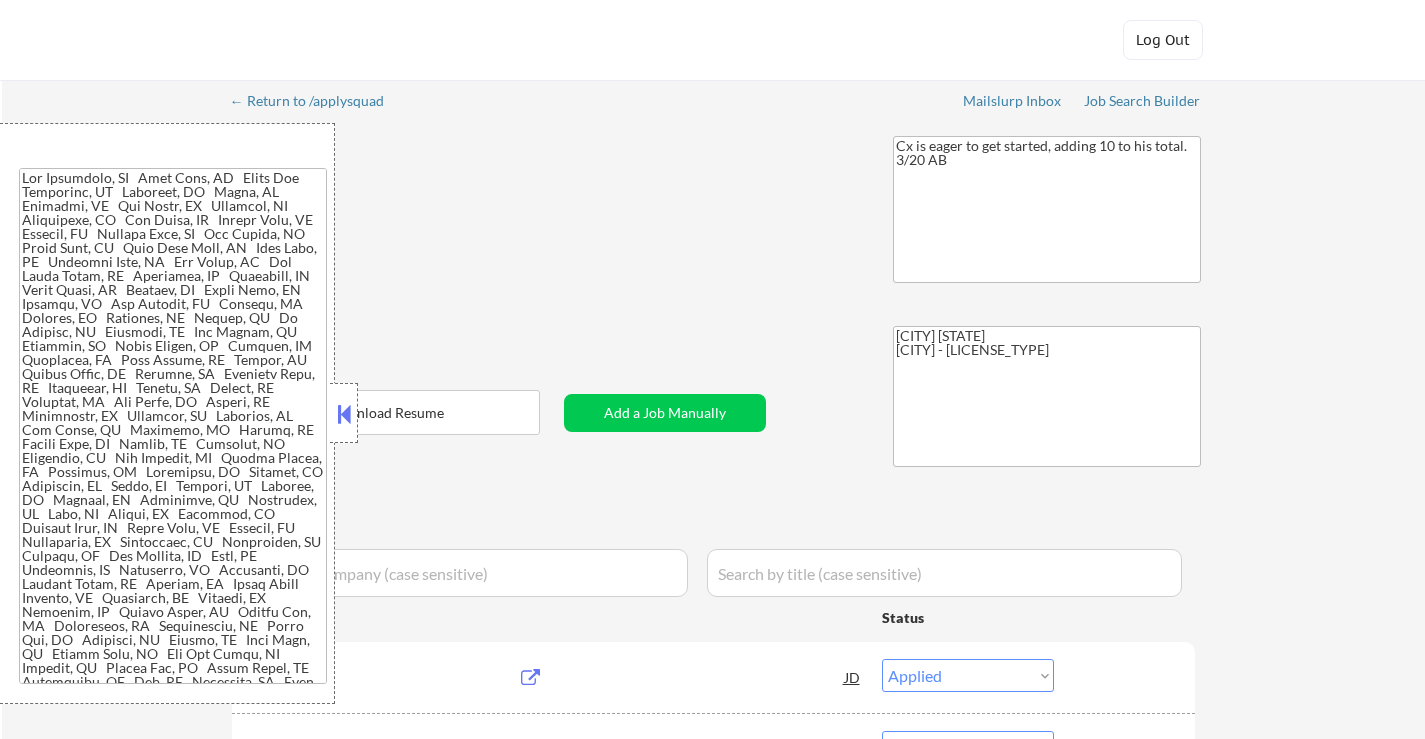 select on ""applied"" 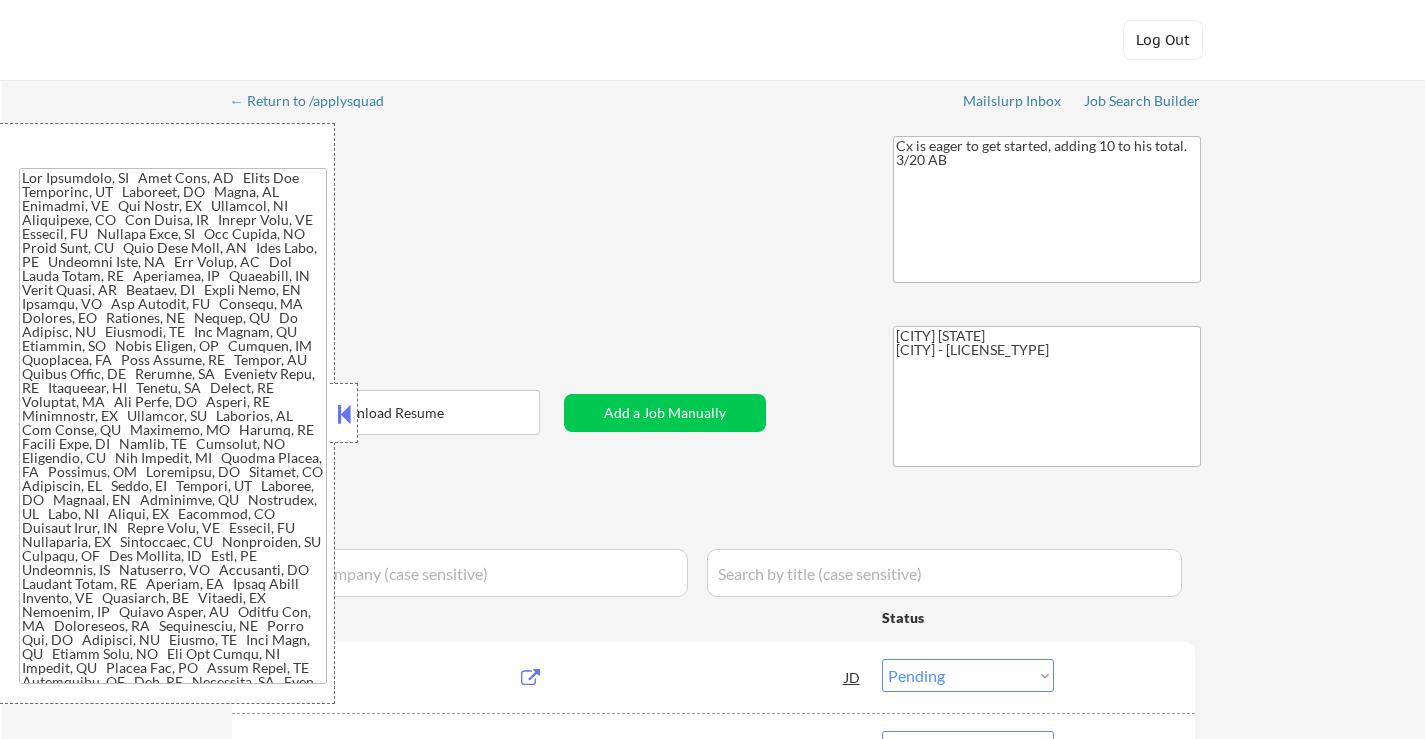 select on ""pending"" 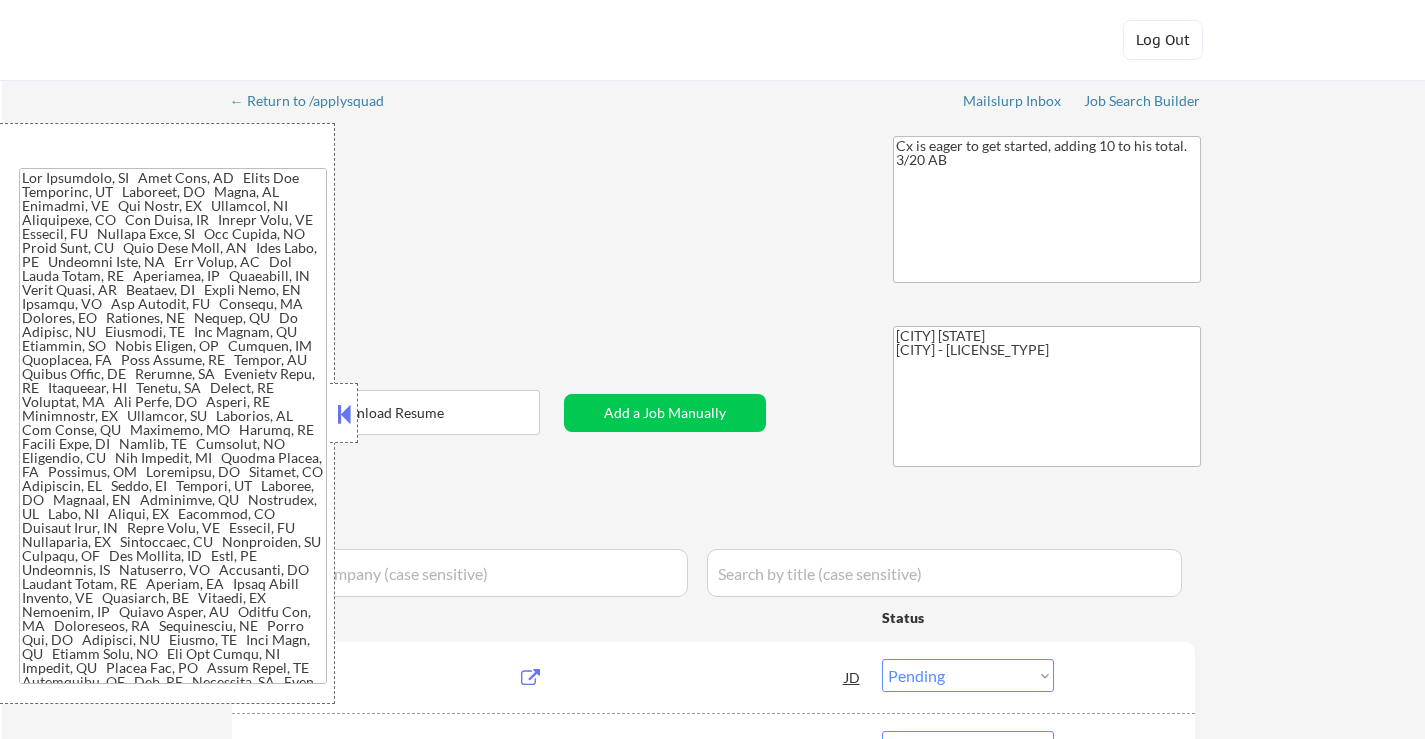 select on ""pending"" 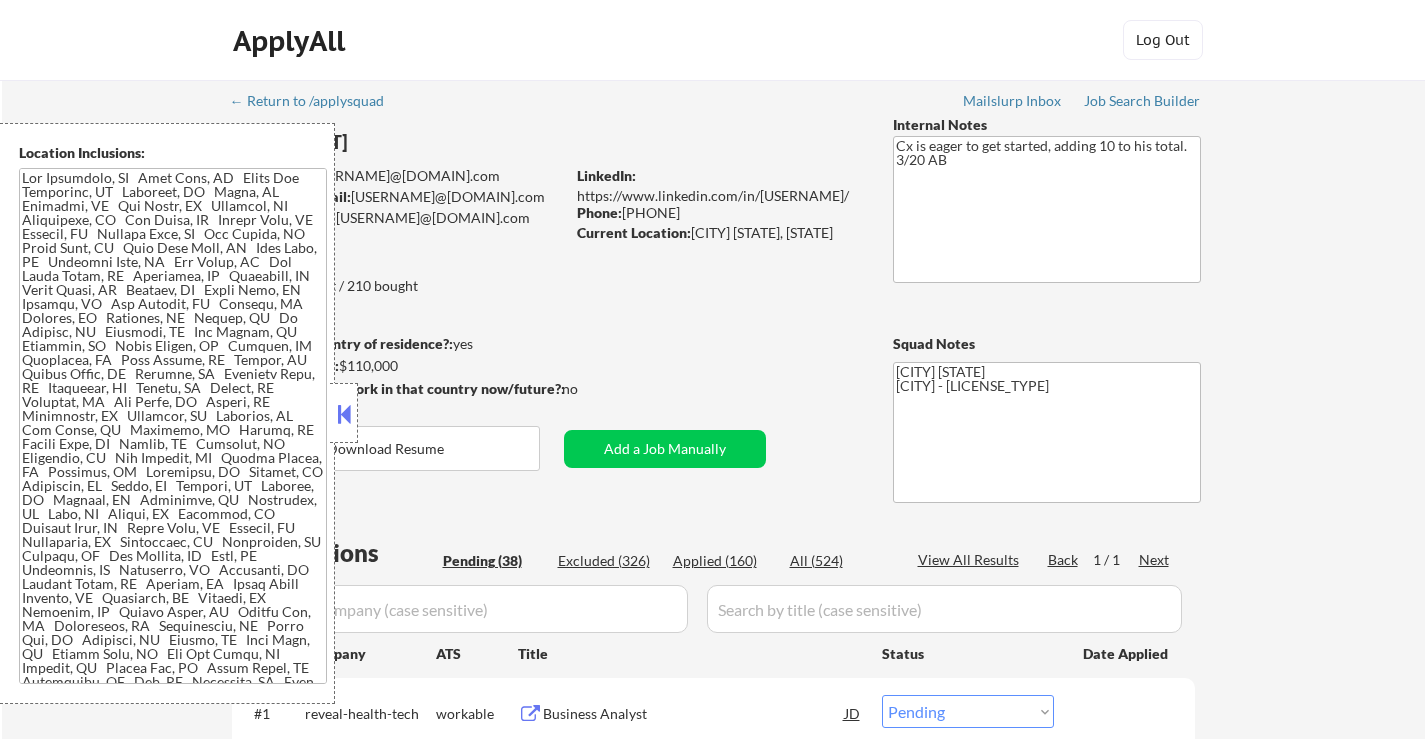 scroll, scrollTop: 0, scrollLeft: 0, axis: both 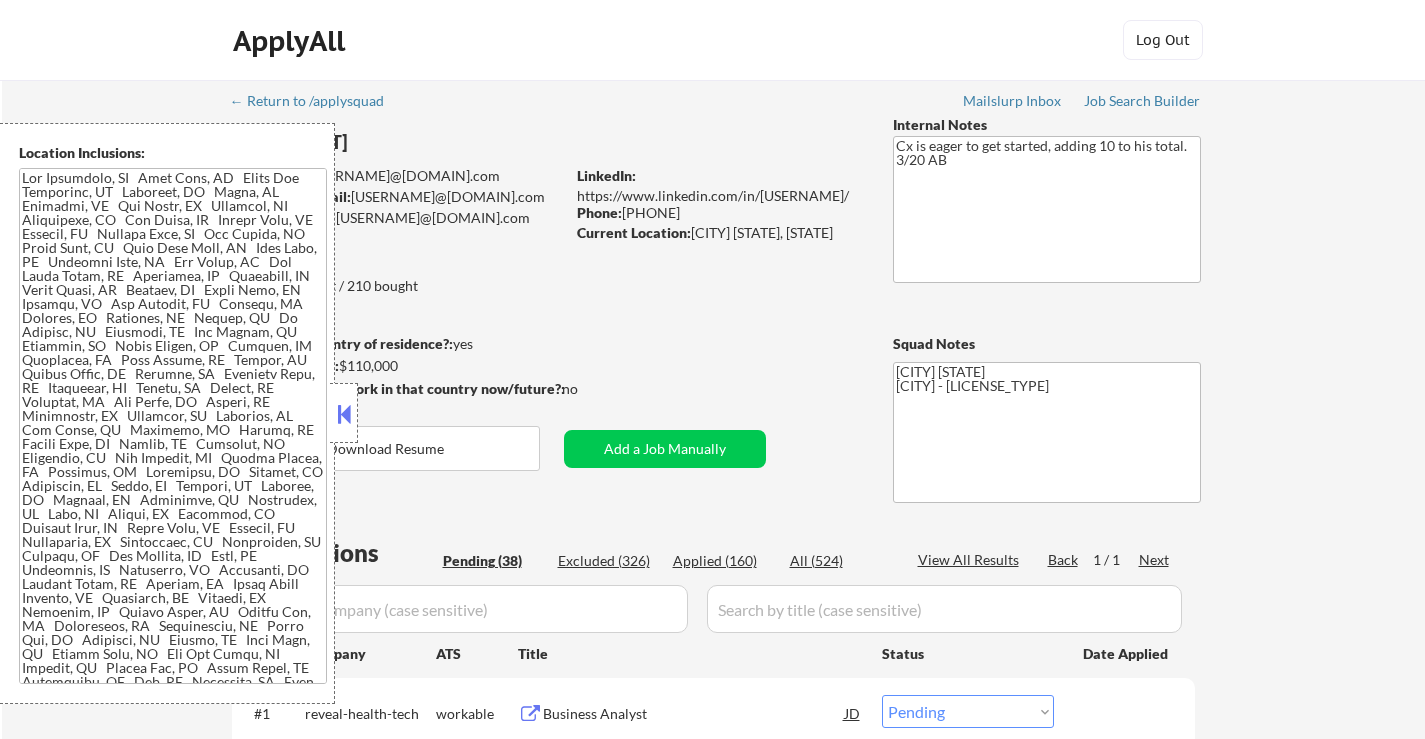 click at bounding box center [344, 414] 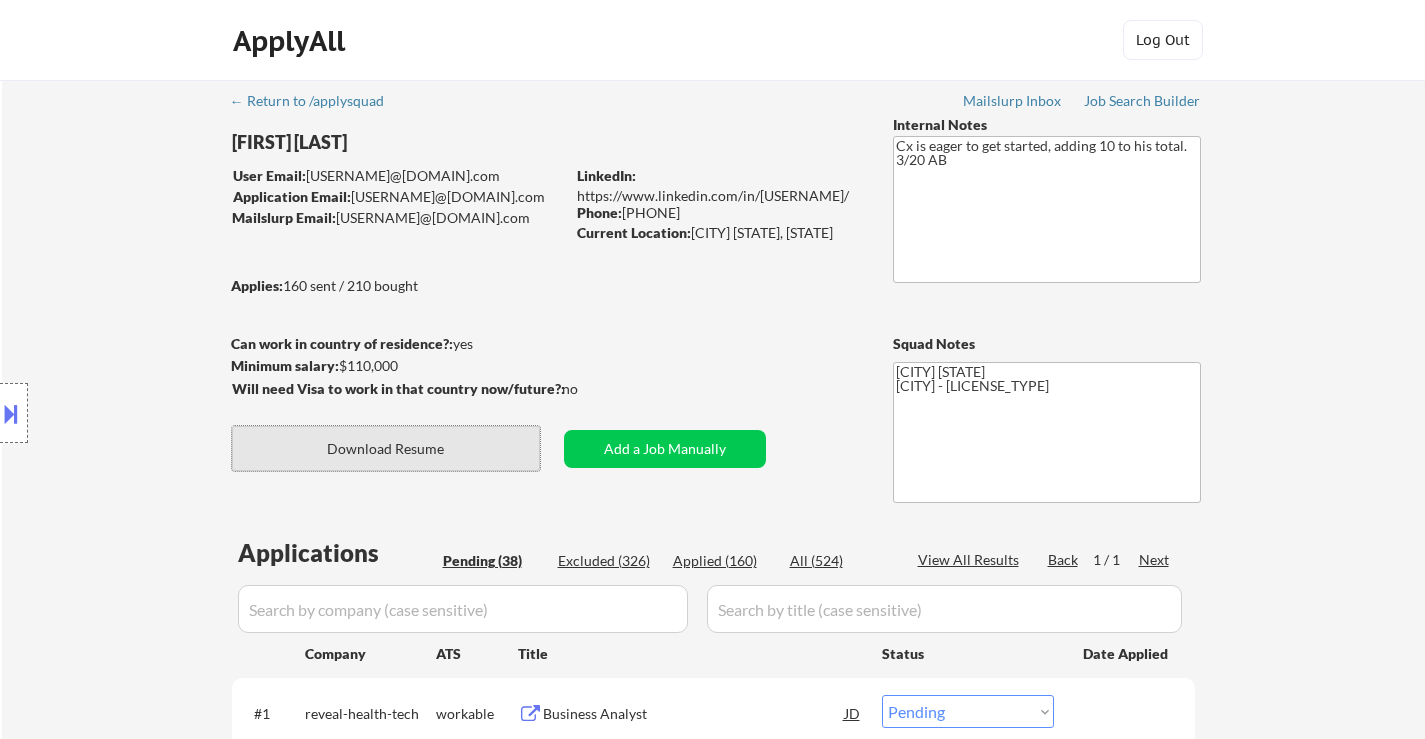 click on "Download Resume" at bounding box center (386, 448) 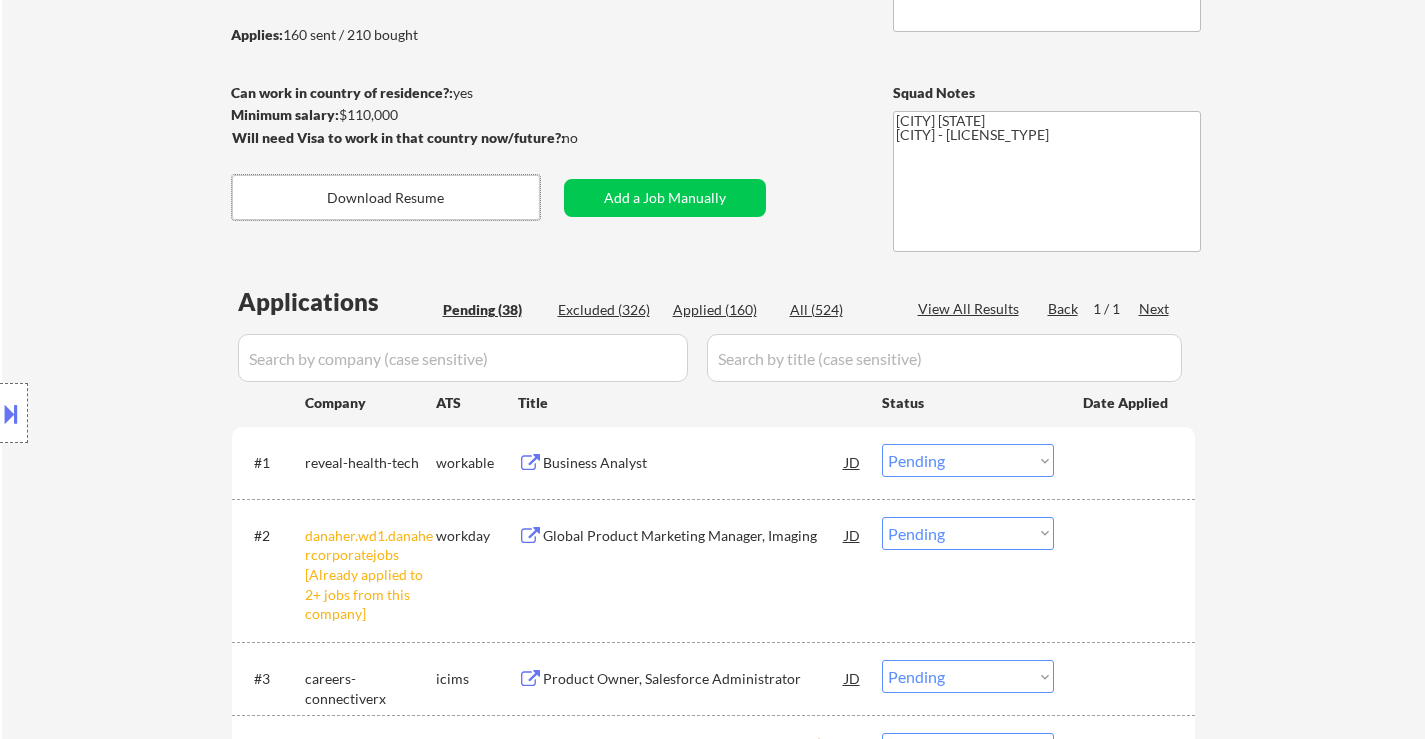scroll, scrollTop: 300, scrollLeft: 0, axis: vertical 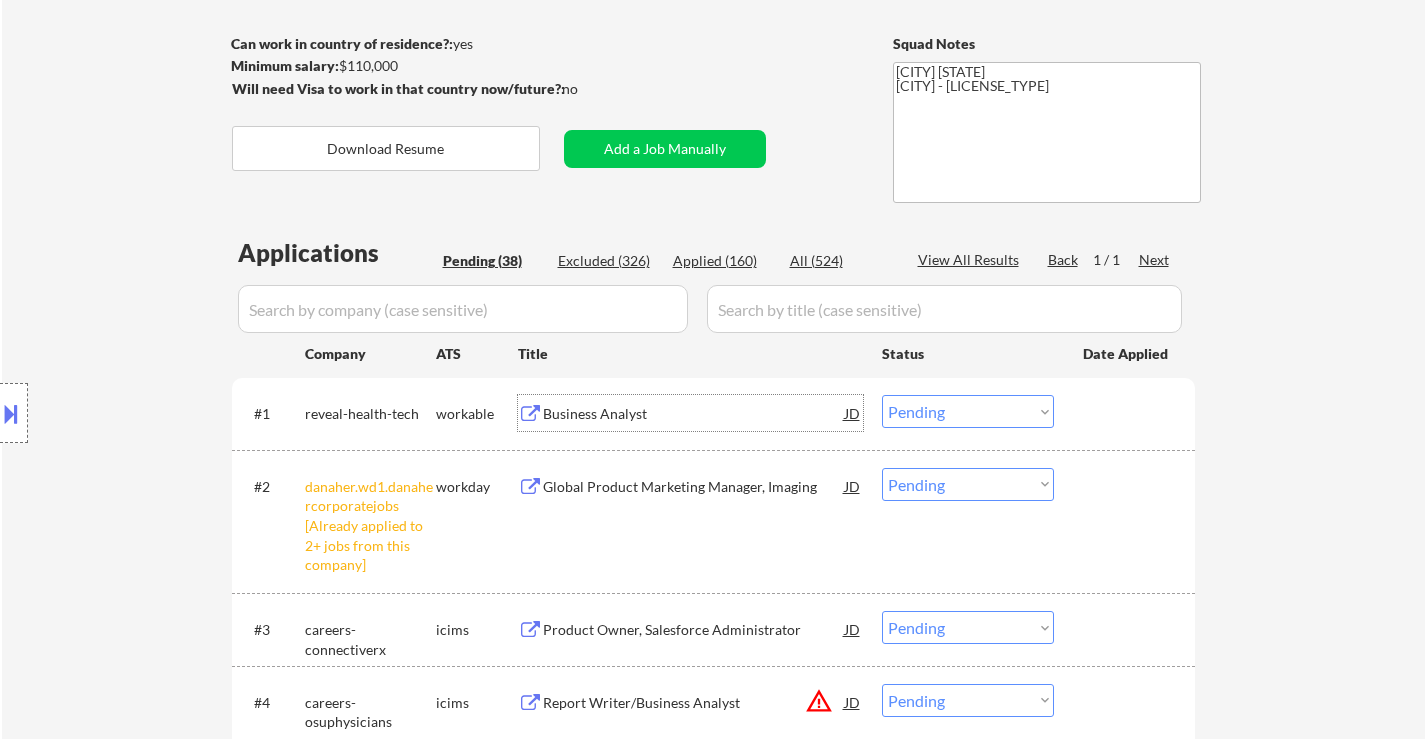 click on "Business Analyst" at bounding box center [694, 414] 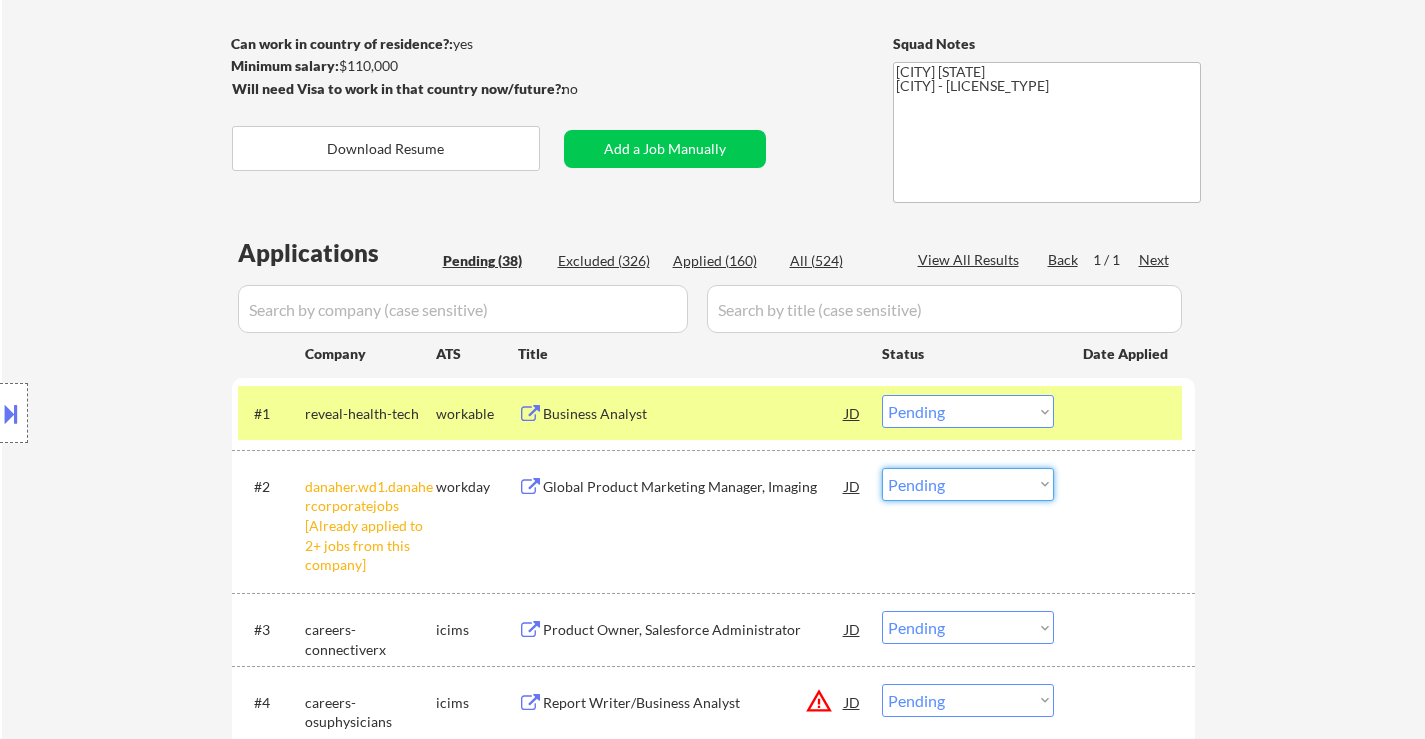 click on "Choose an option... Pending Applied Excluded (Questions) Excluded (Expired) Excluded (Location) Excluded (Bad Match) Excluded (Blocklist) Excluded (Salary) Excluded (Other)" at bounding box center (968, 484) 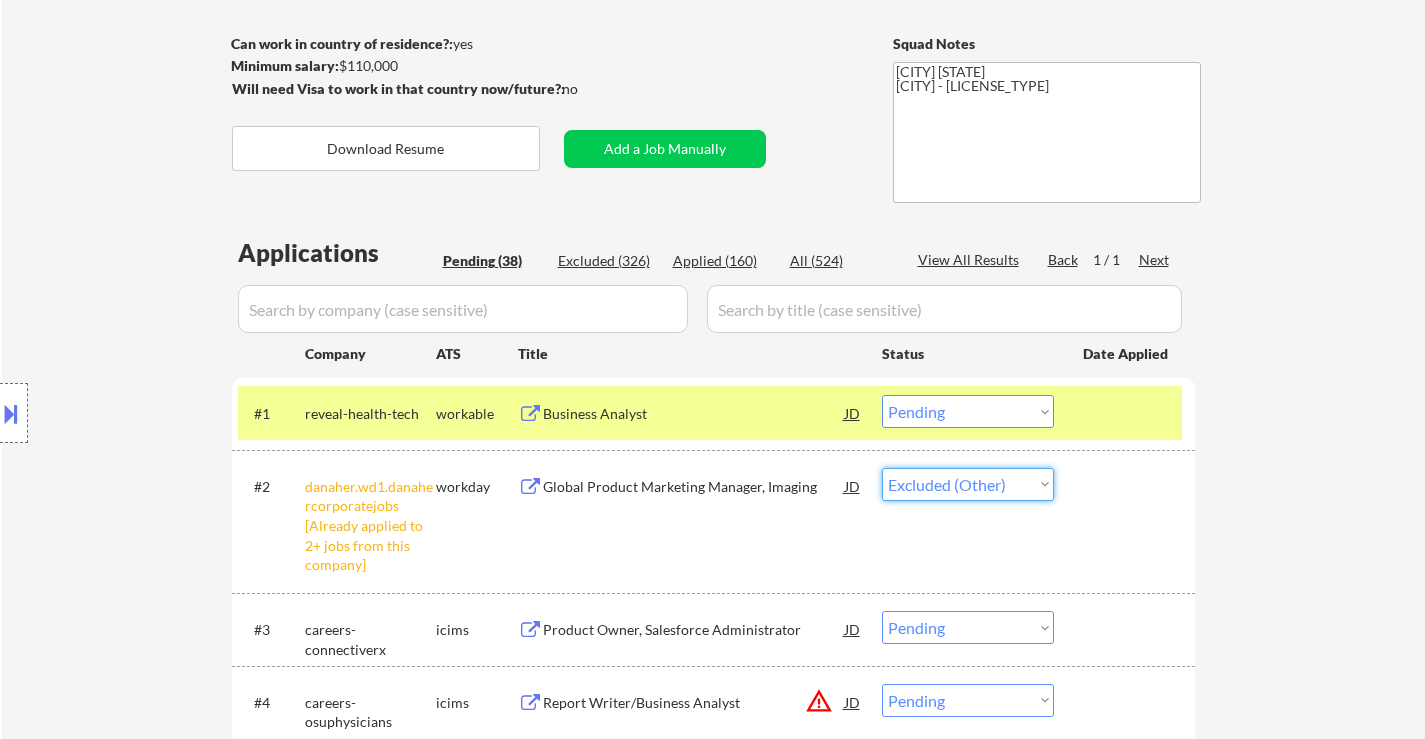 click on "Choose an option... Pending Applied Excluded (Questions) Excluded (Expired) Excluded (Location) Excluded (Bad Match) Excluded (Blocklist) Excluded (Salary) Excluded (Other)" at bounding box center [968, 484] 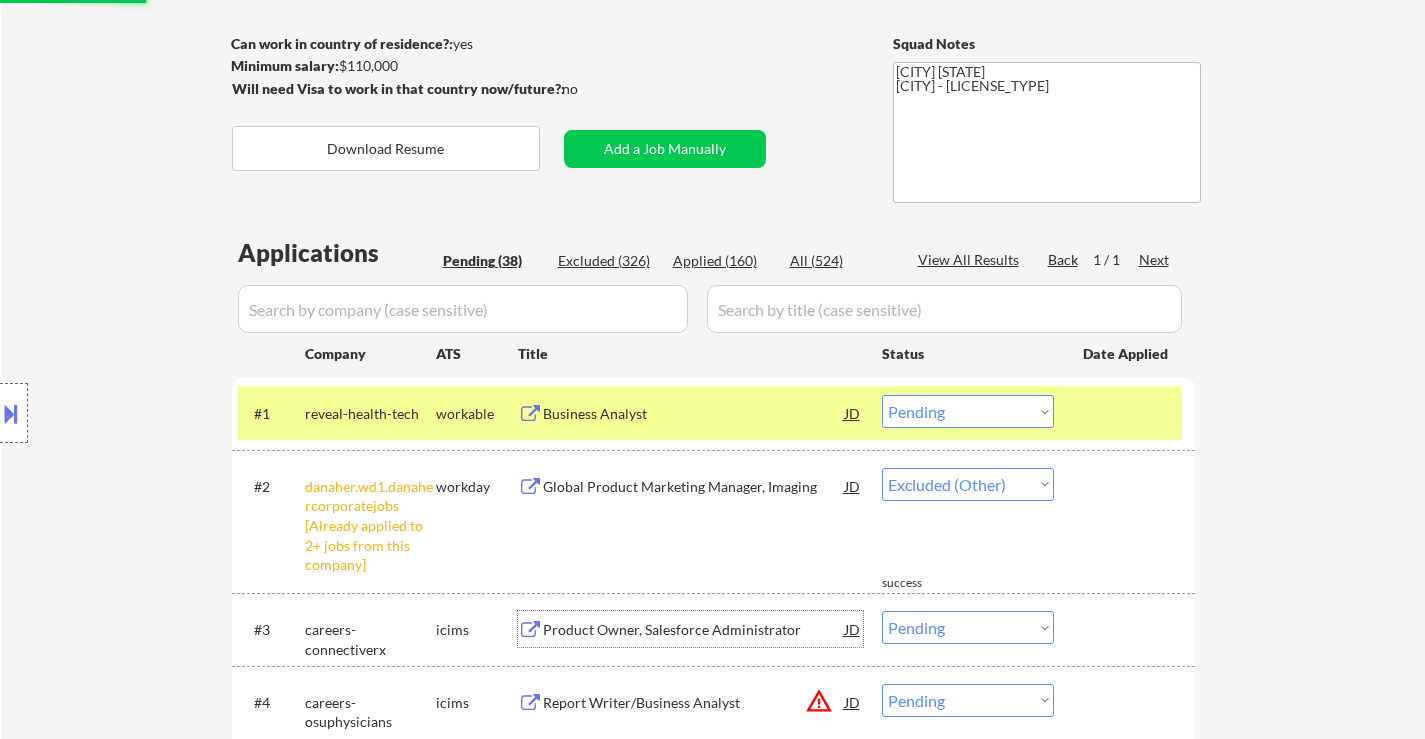 click on "Product Owner, Salesforce Administrator" at bounding box center (694, 630) 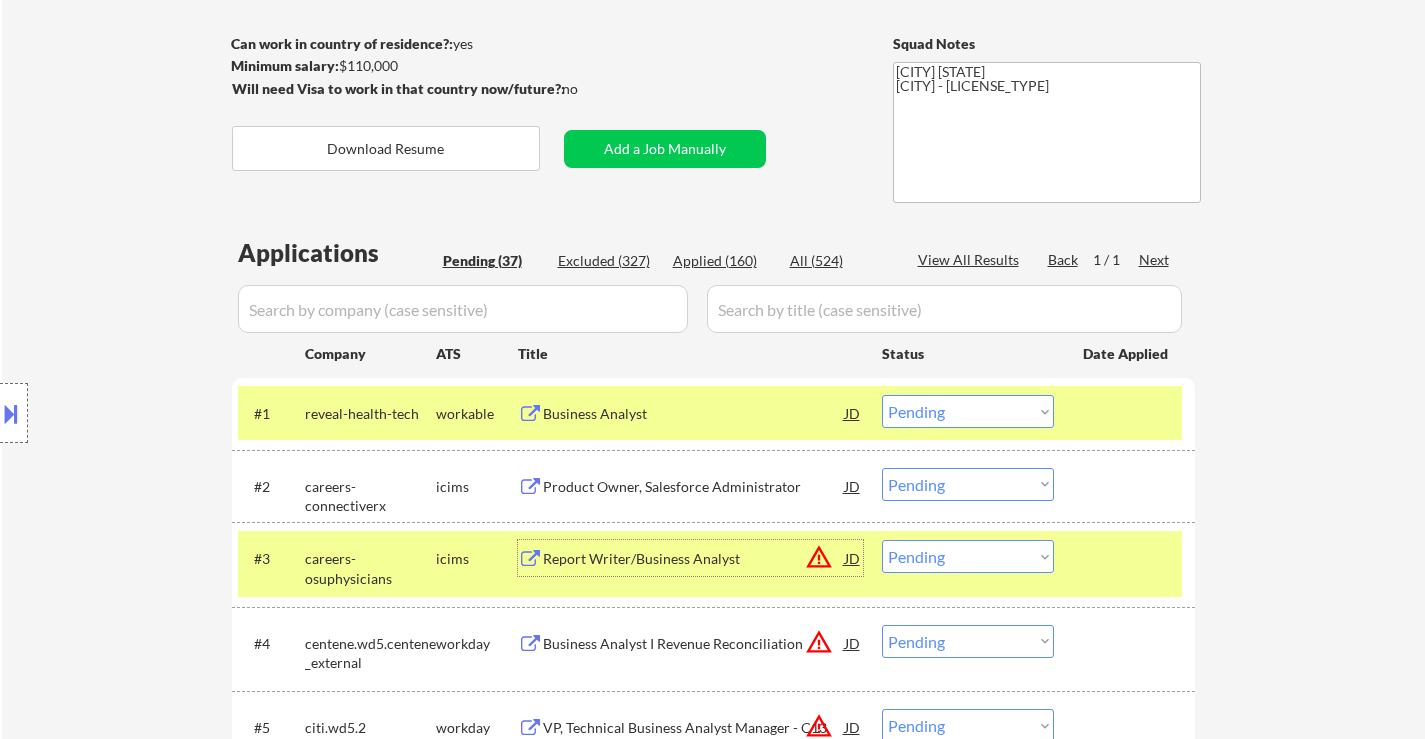 click at bounding box center [11, 413] 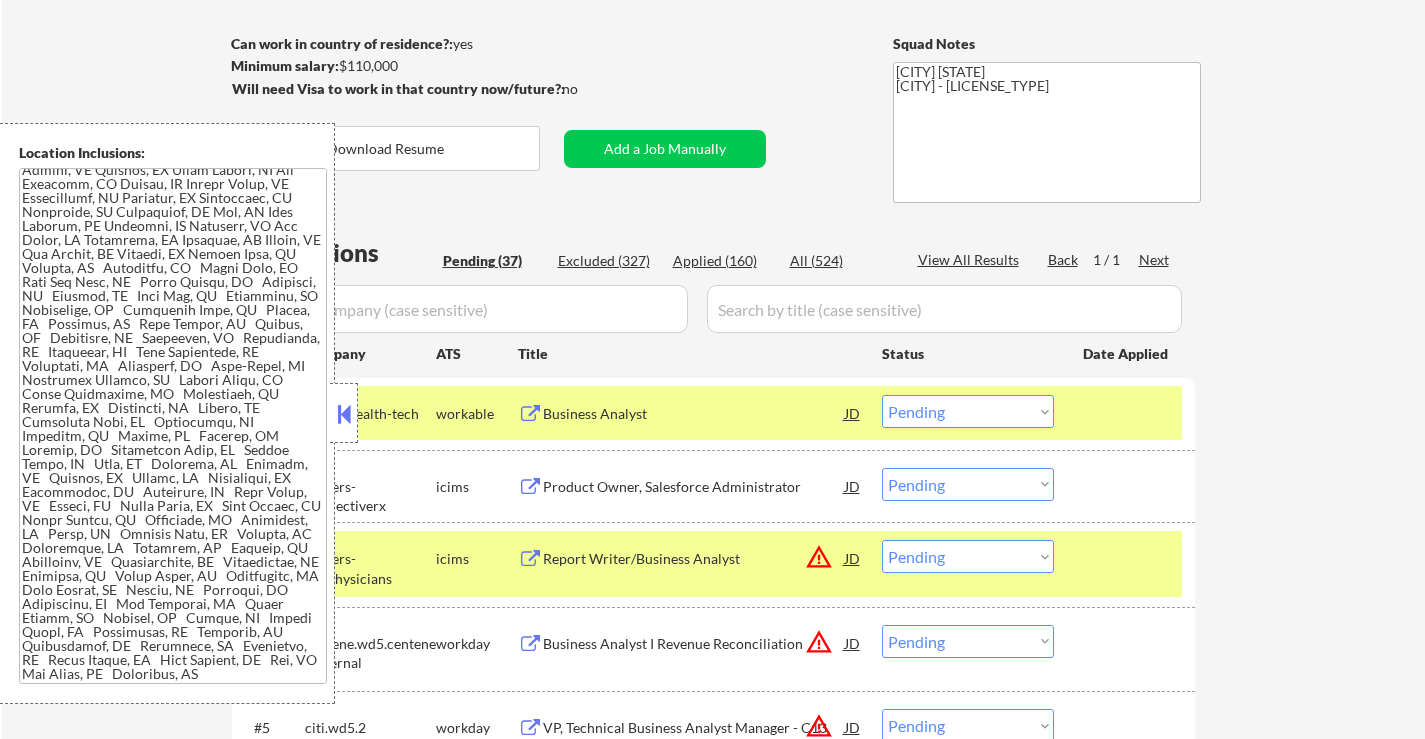 scroll, scrollTop: 1898, scrollLeft: 0, axis: vertical 